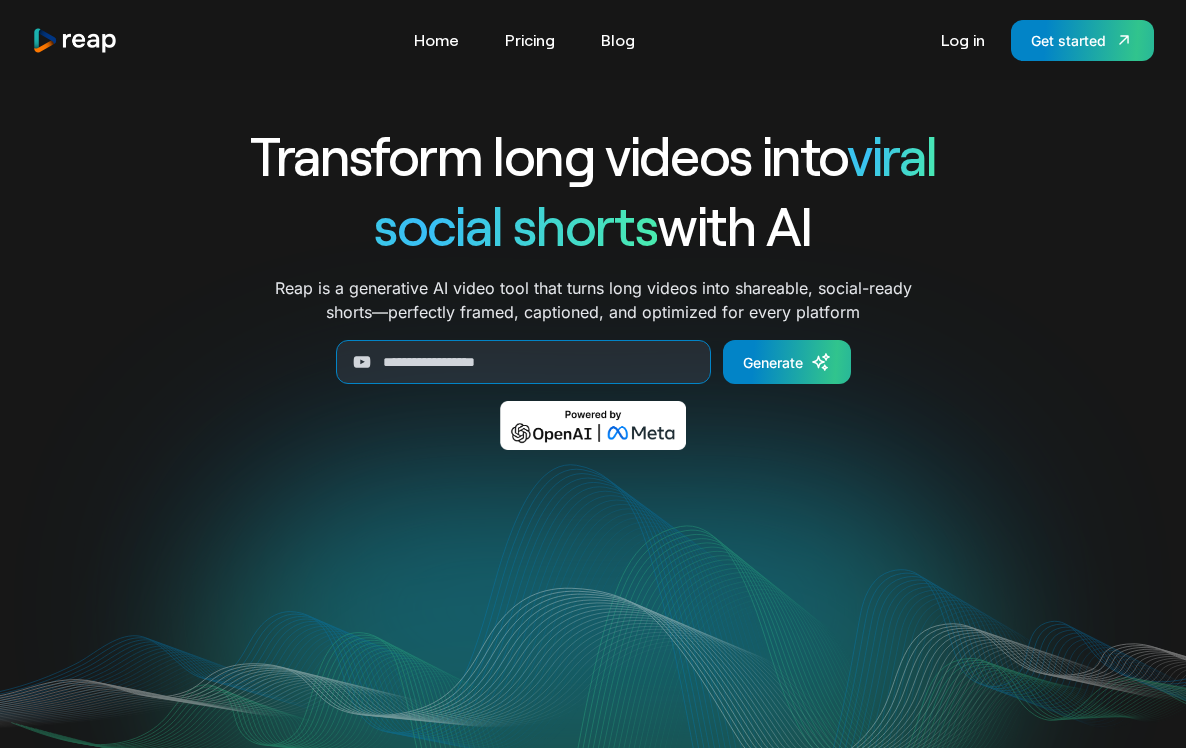 scroll, scrollTop: 0, scrollLeft: 0, axis: both 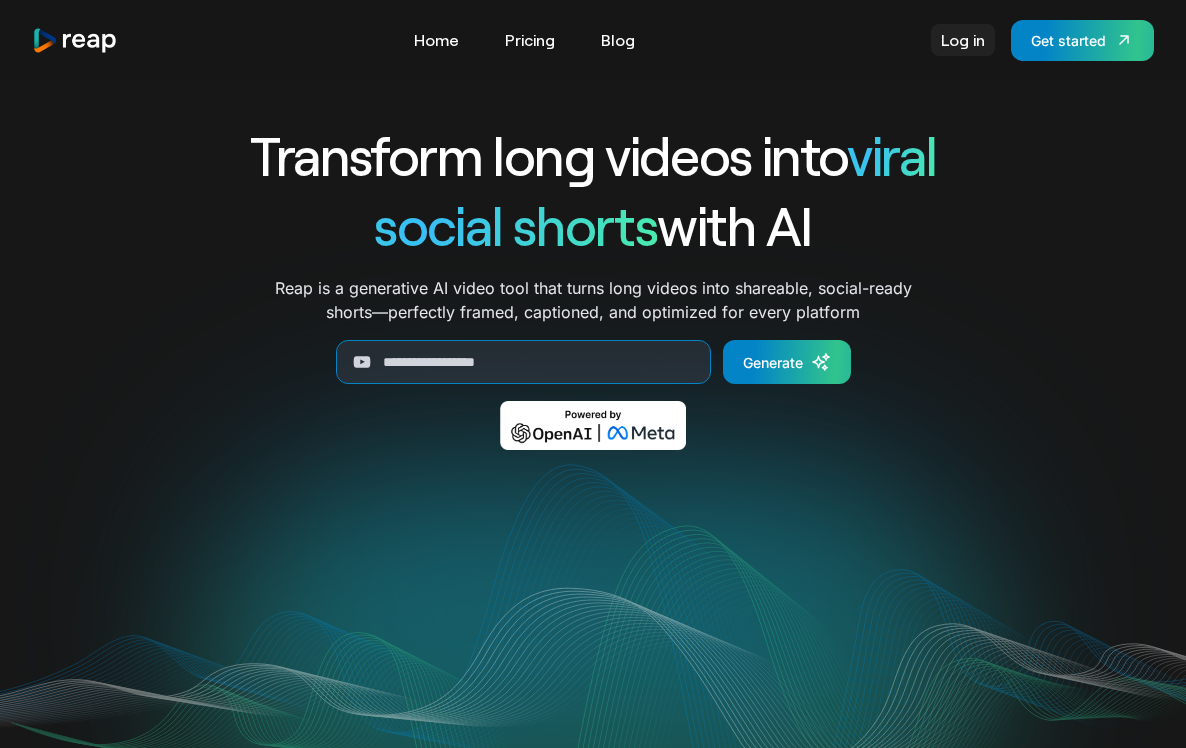 click on "Log in" at bounding box center [963, 40] 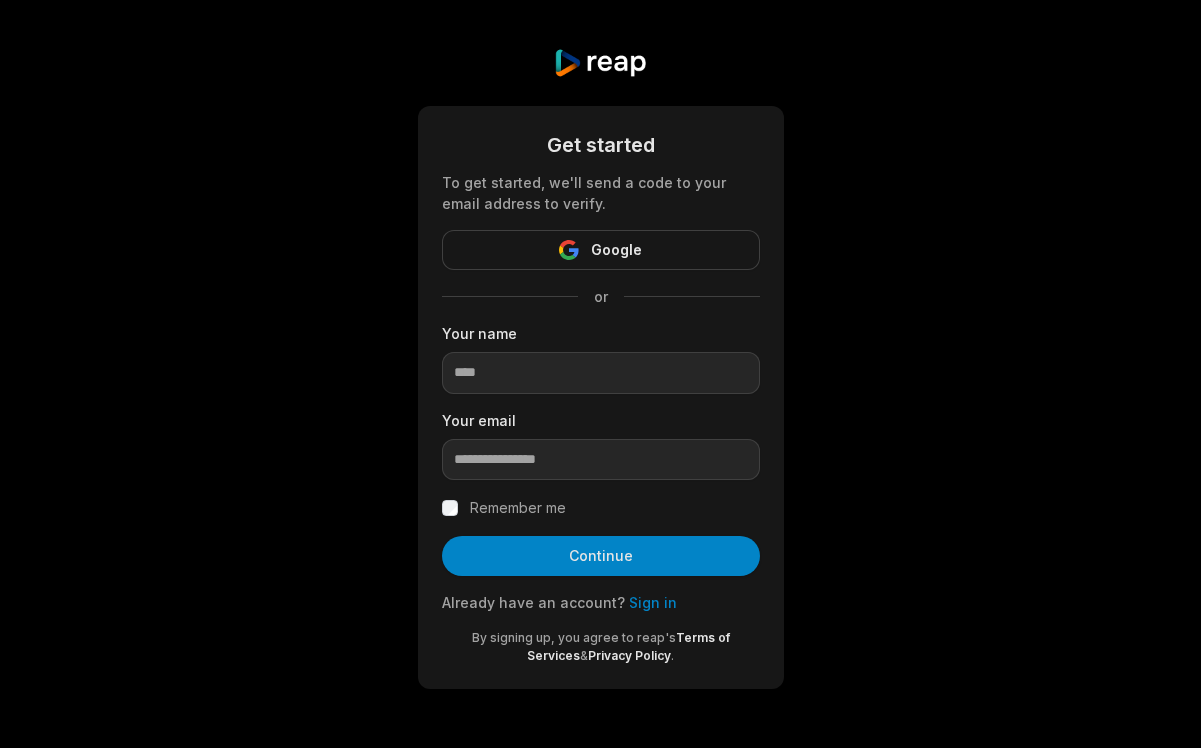 scroll, scrollTop: 0, scrollLeft: 0, axis: both 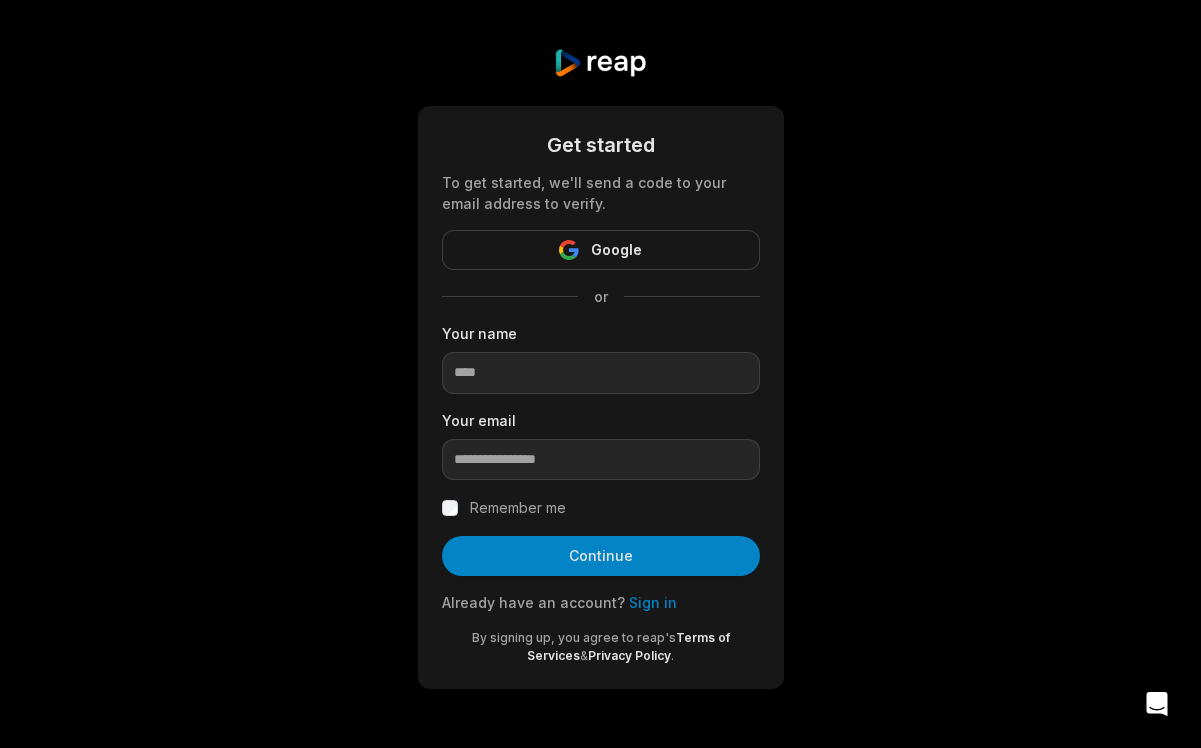 click on "Sign in" at bounding box center (653, 602) 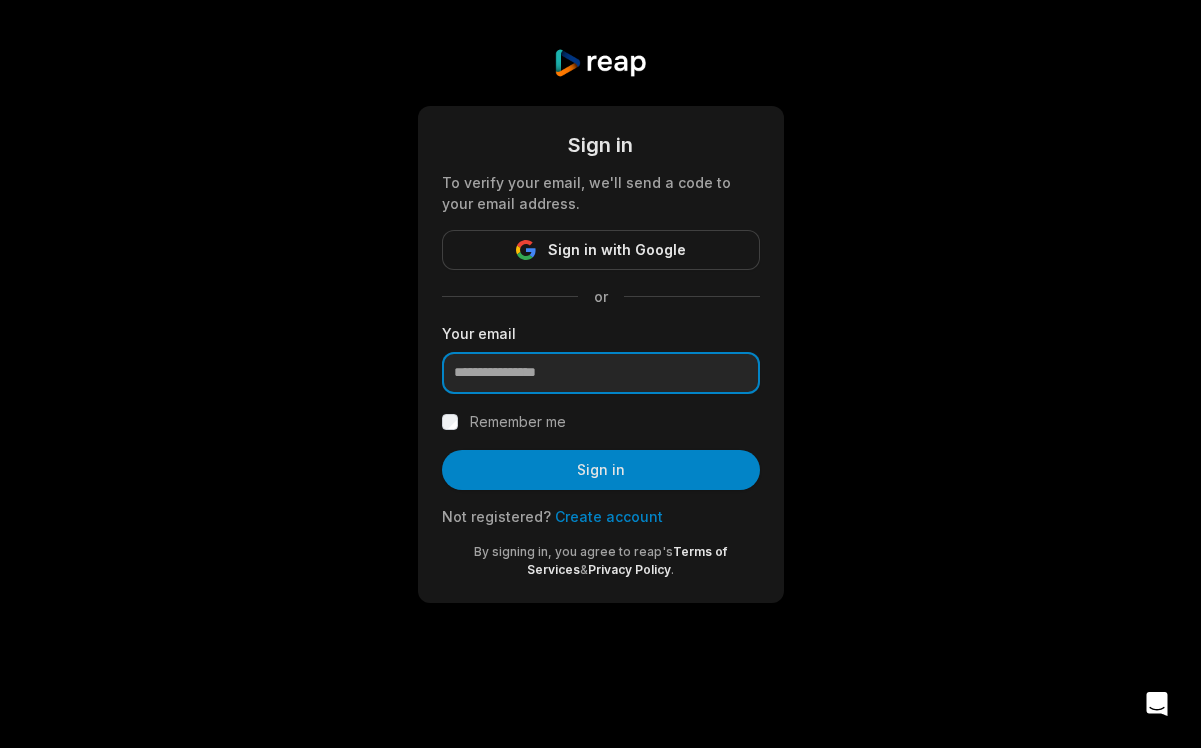 click at bounding box center [601, 373] 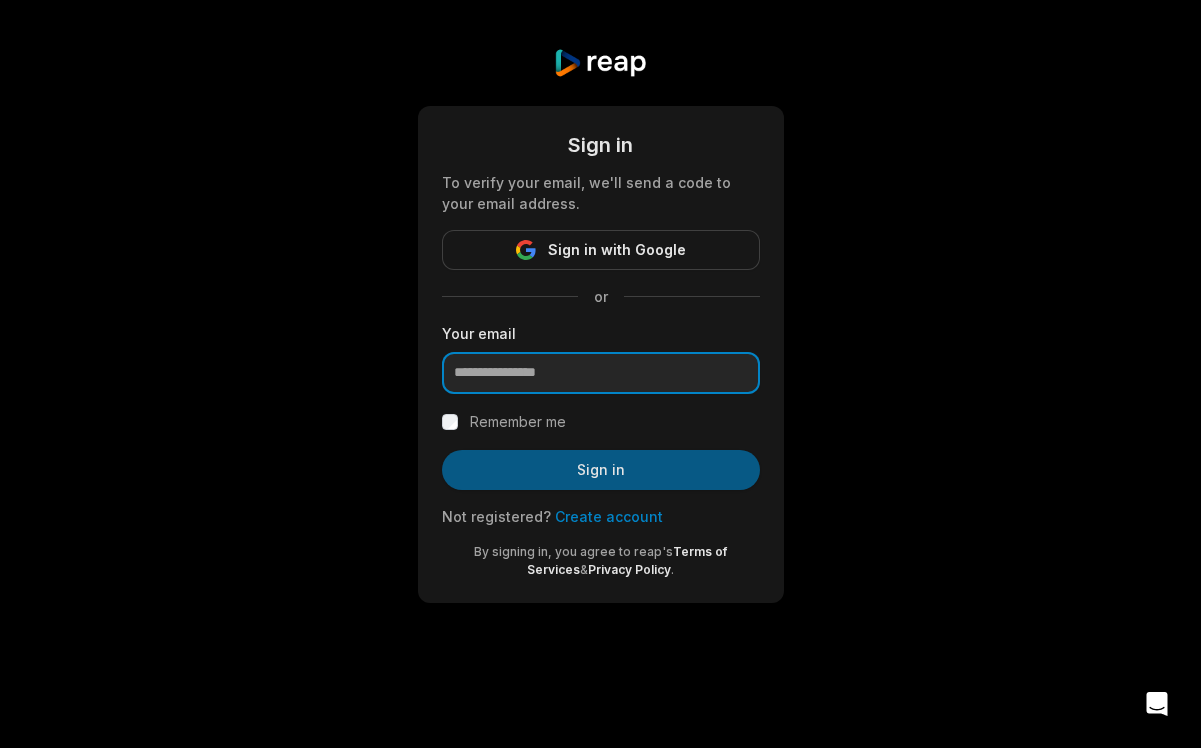 paste on "**********" 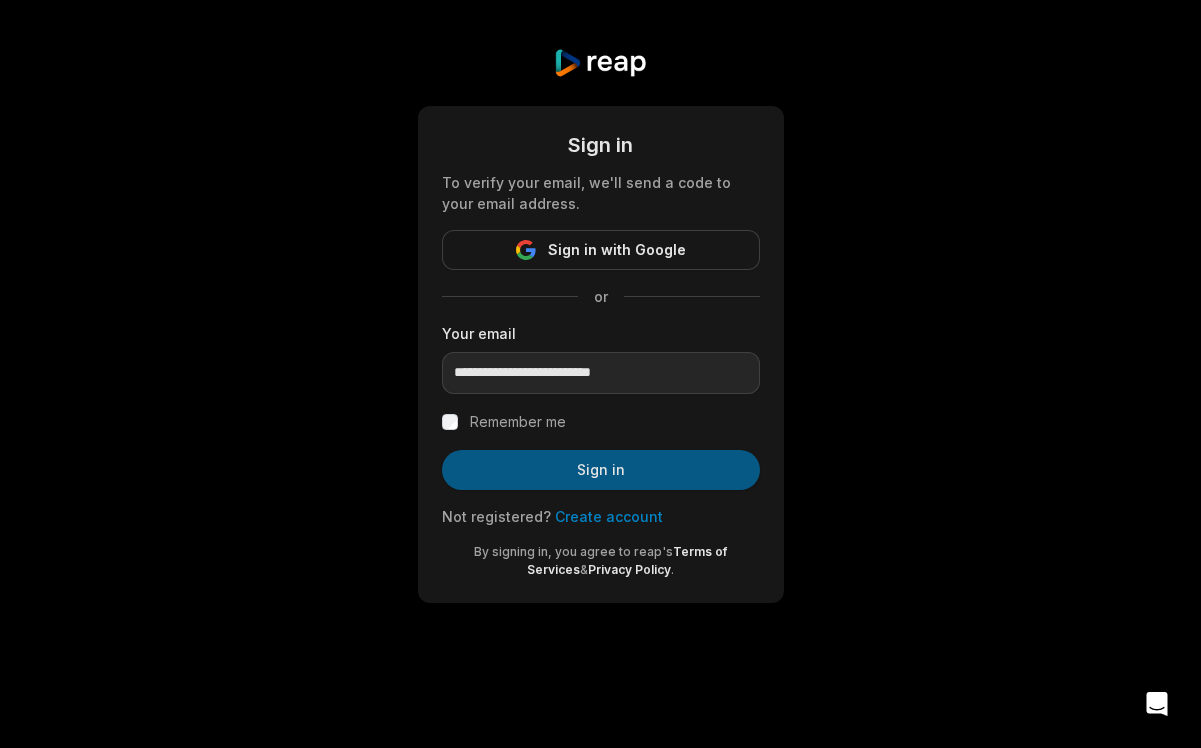click on "Sign in" at bounding box center [601, 470] 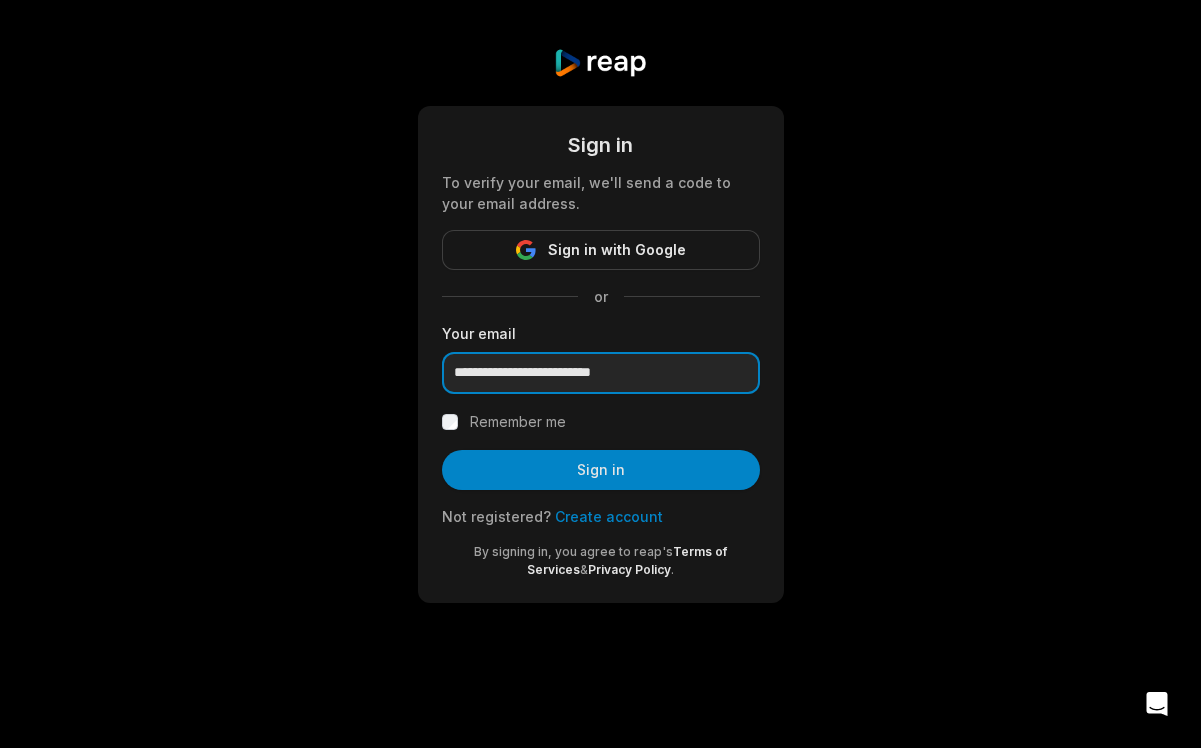 click on "**********" at bounding box center (601, 373) 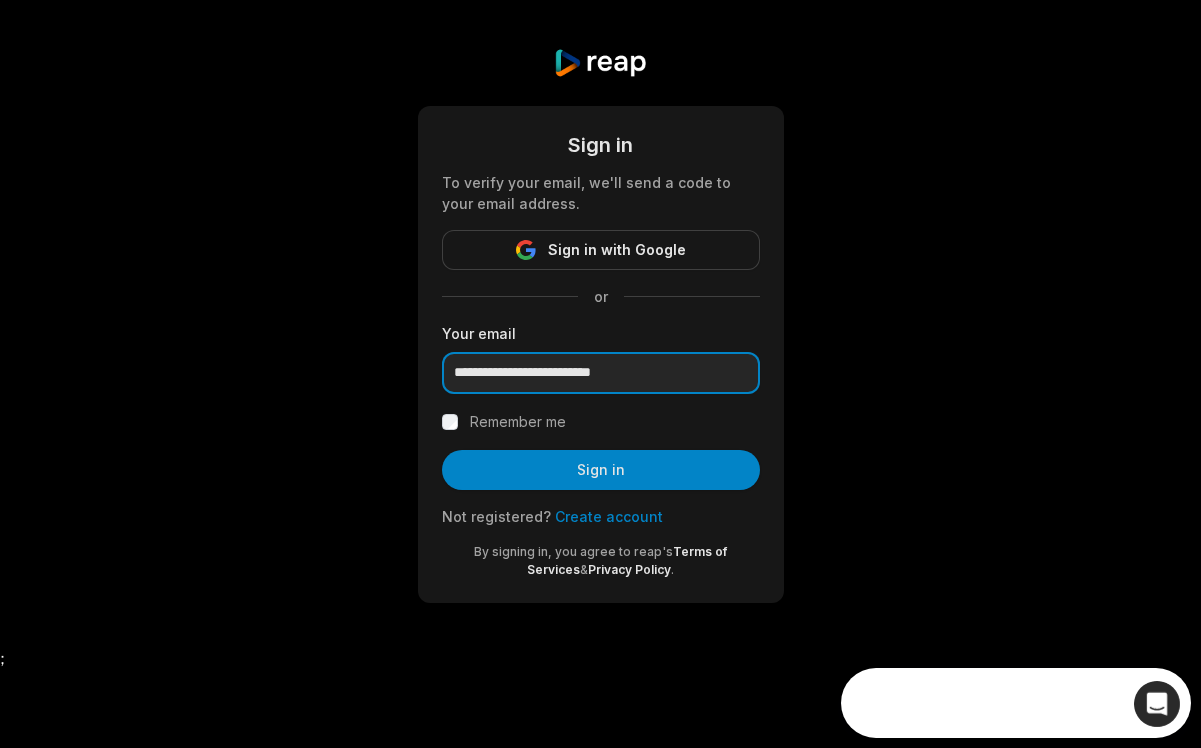 scroll, scrollTop: 0, scrollLeft: 0, axis: both 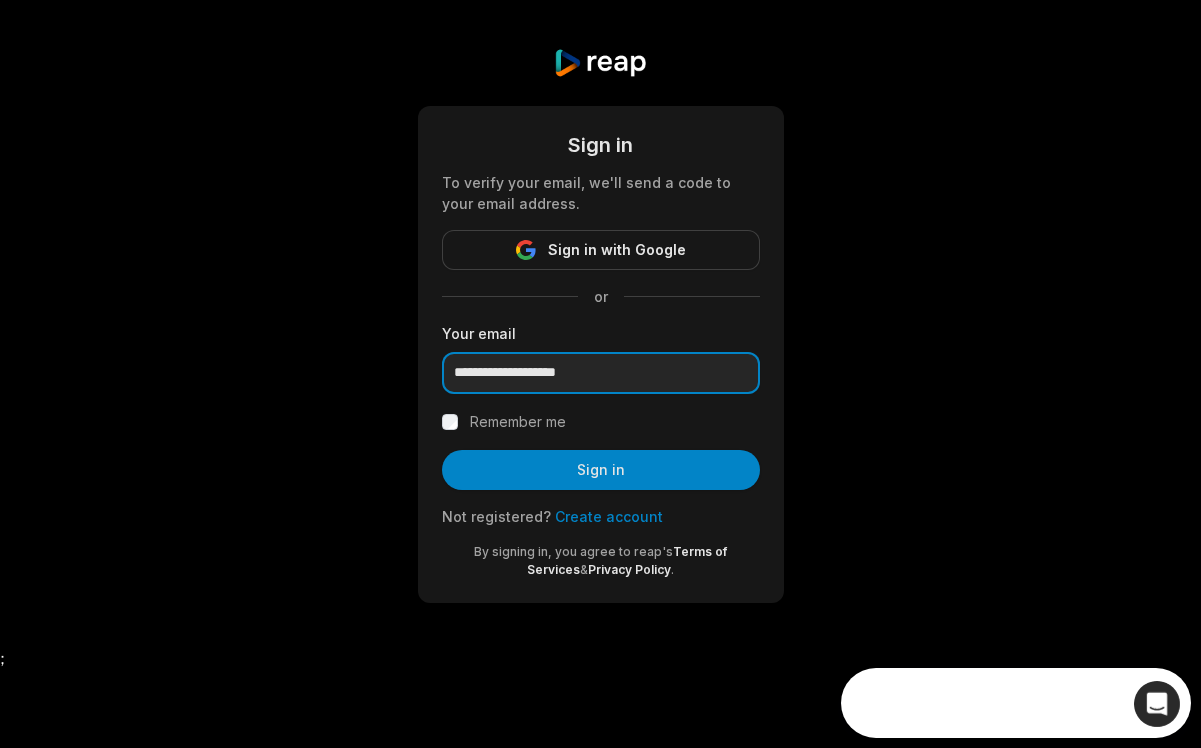 type on "**********" 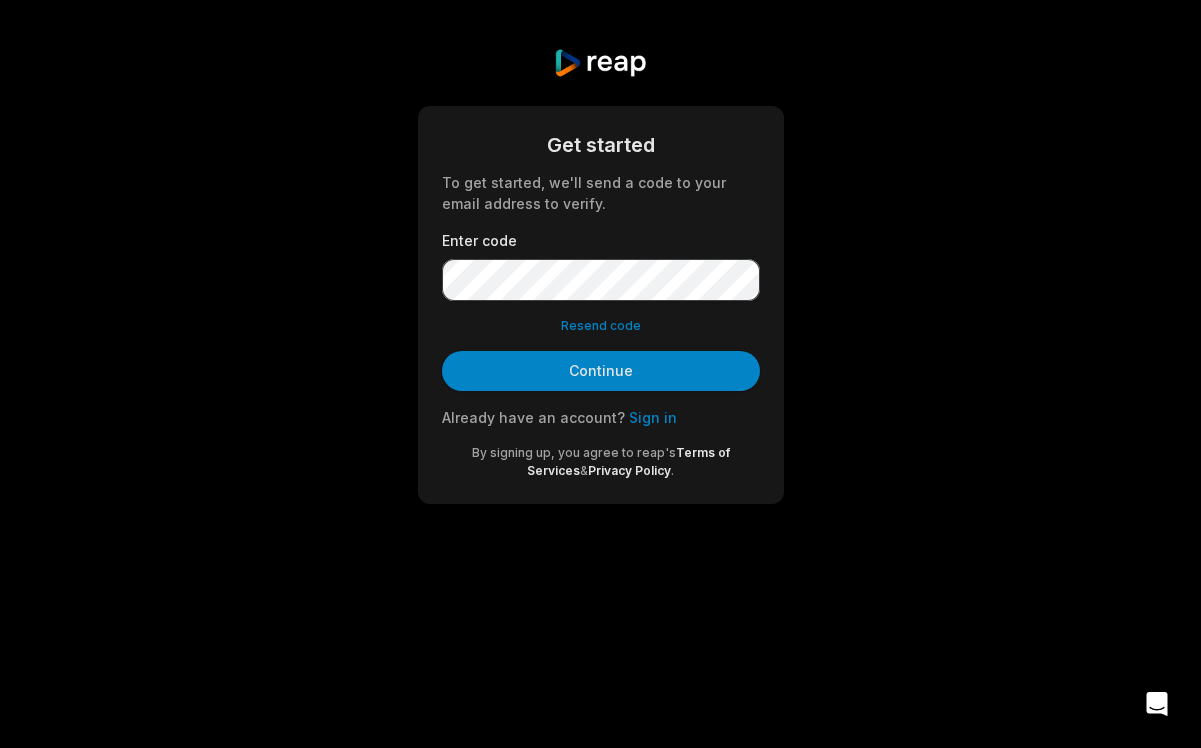 click on "Get started To get started, we'll send a code to your [EMAIL] to verify. Enter code Resend code Continue Already have an account?   Sign in By signing up, you agree to reap's  Terms of Services  &  Privacy Policy ." at bounding box center [600, 276] 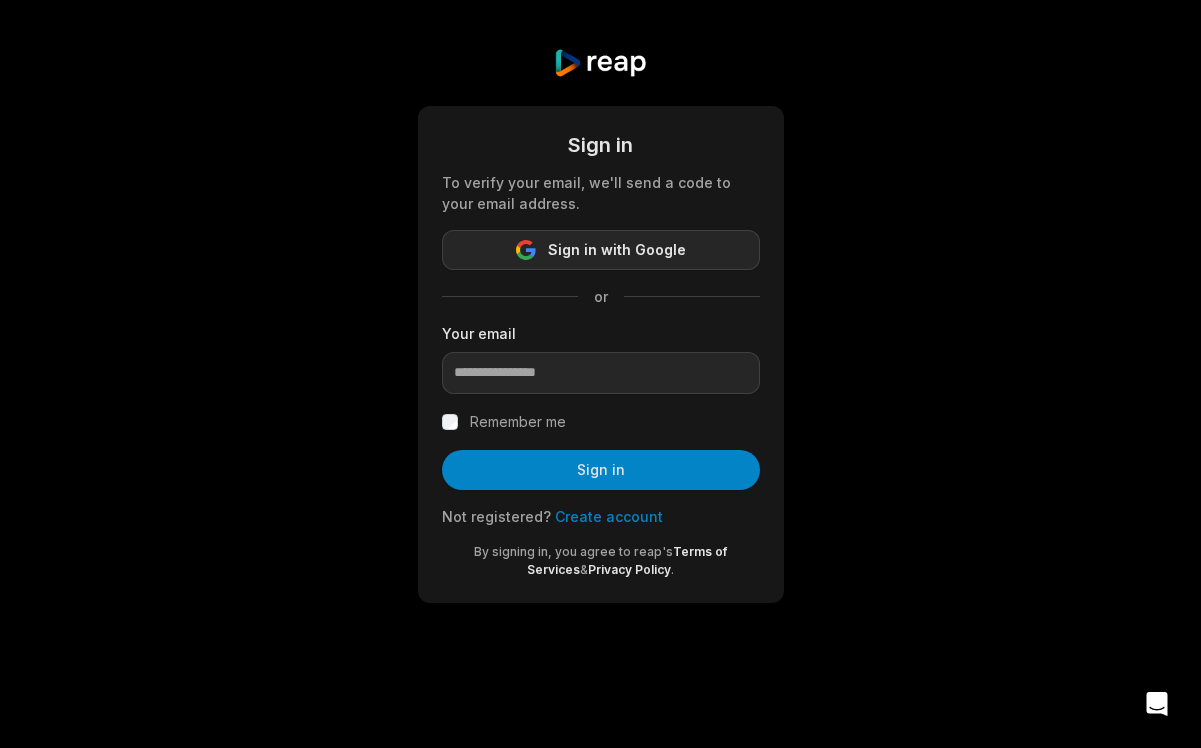 click on "Sign in with Google" at bounding box center [617, 250] 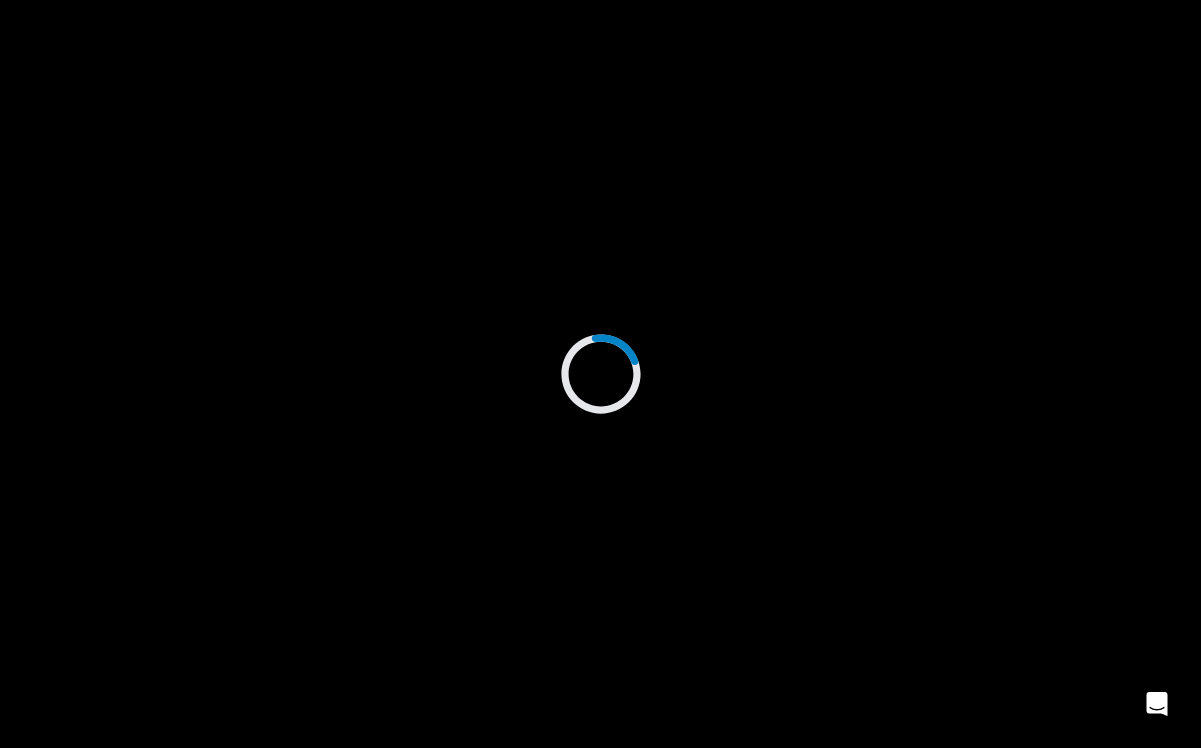 scroll, scrollTop: 0, scrollLeft: 0, axis: both 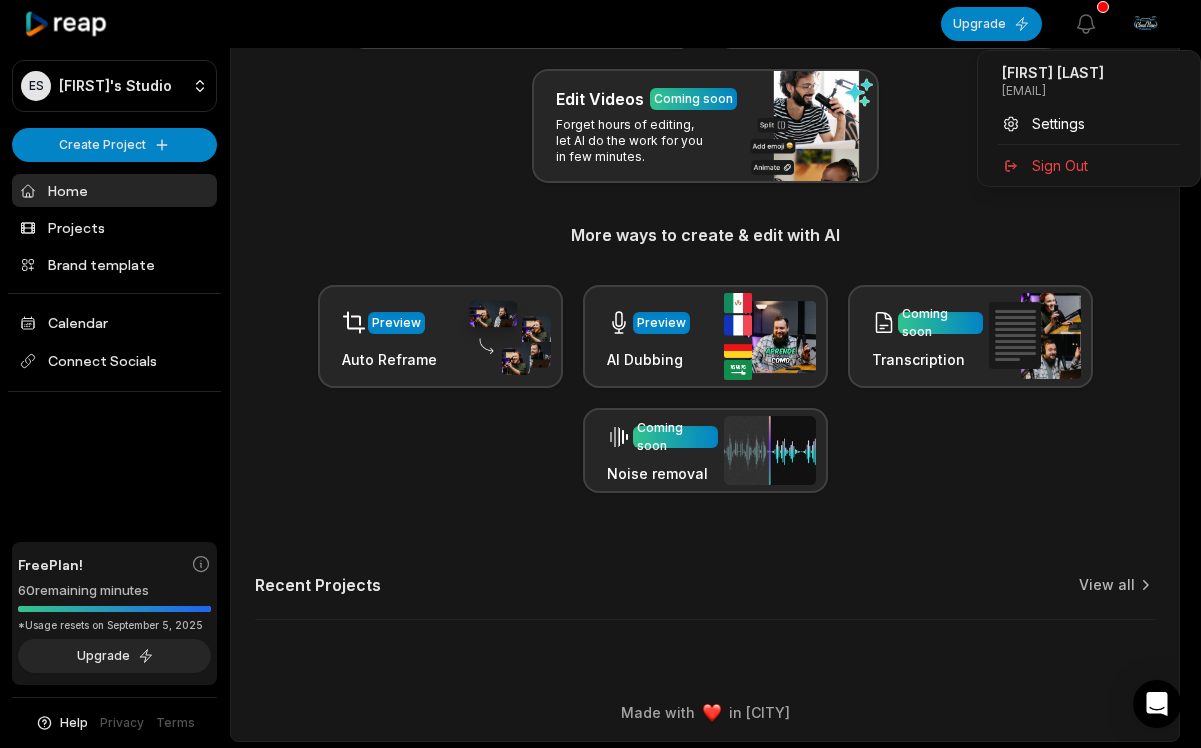 click on "ES [FIRST]'s Studio Create Project Home Projects Brand template Calendar Connect Socials Free  Plan! 60  remaining minutes *Usage resets on September 5, 2025 Upgrade Help Privacy Terms Open sidebar Upgrade View notifications Open user menu   Let's Get Started! Generate Clips From long videos generate social ready clips in one click. Add Captions Add captions to your clips, reels, stories with less effort in no time. Edit Videos Coming soon Forget hours of editing, let AI do the work for you in few minutes. More ways to create & edit with AI Preview Auto Reframe Preview AI Dubbing Coming soon Transcription Coming soon Noise removal Recent Projects View all Made with   in [CITY]
You are currently on a  FREE Plan : Minutes used means the duration of input video in minutes which is being processed to create clips. [FIRST] [LAST] [EMAIL] Settings Sign Out" at bounding box center (600, 147) 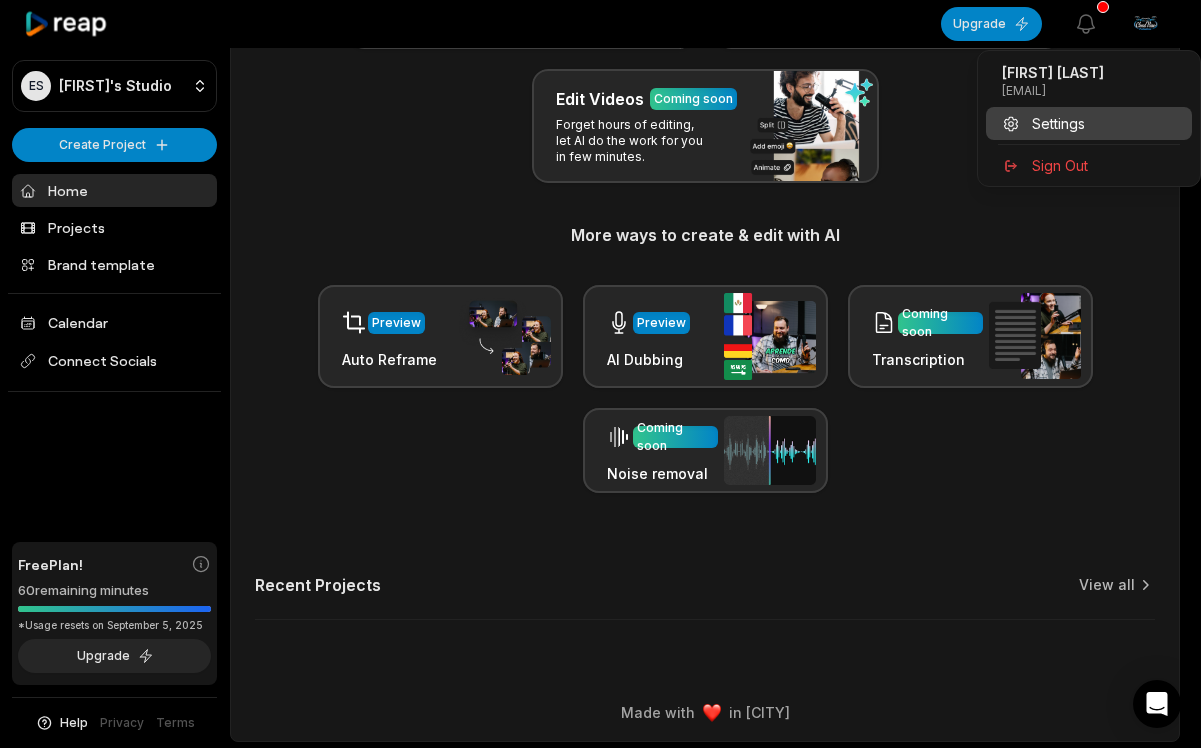 click on "Settings" at bounding box center [1089, 123] 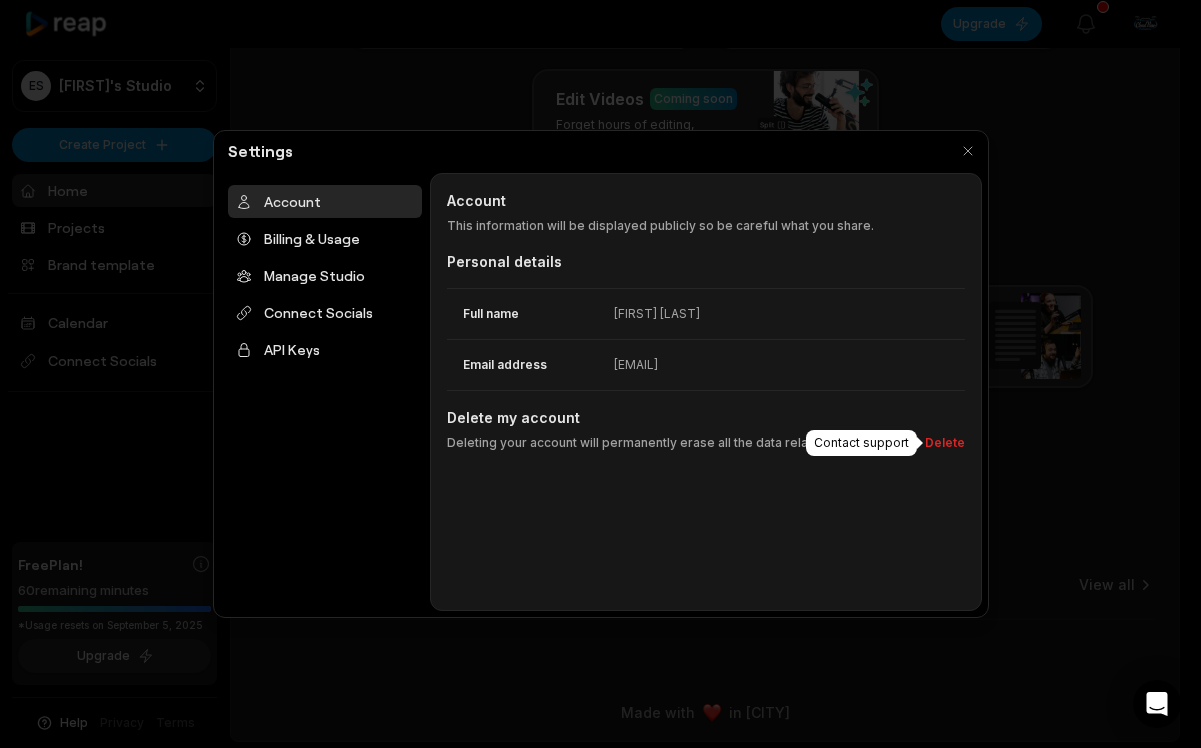 click on "Delete" at bounding box center (941, 443) 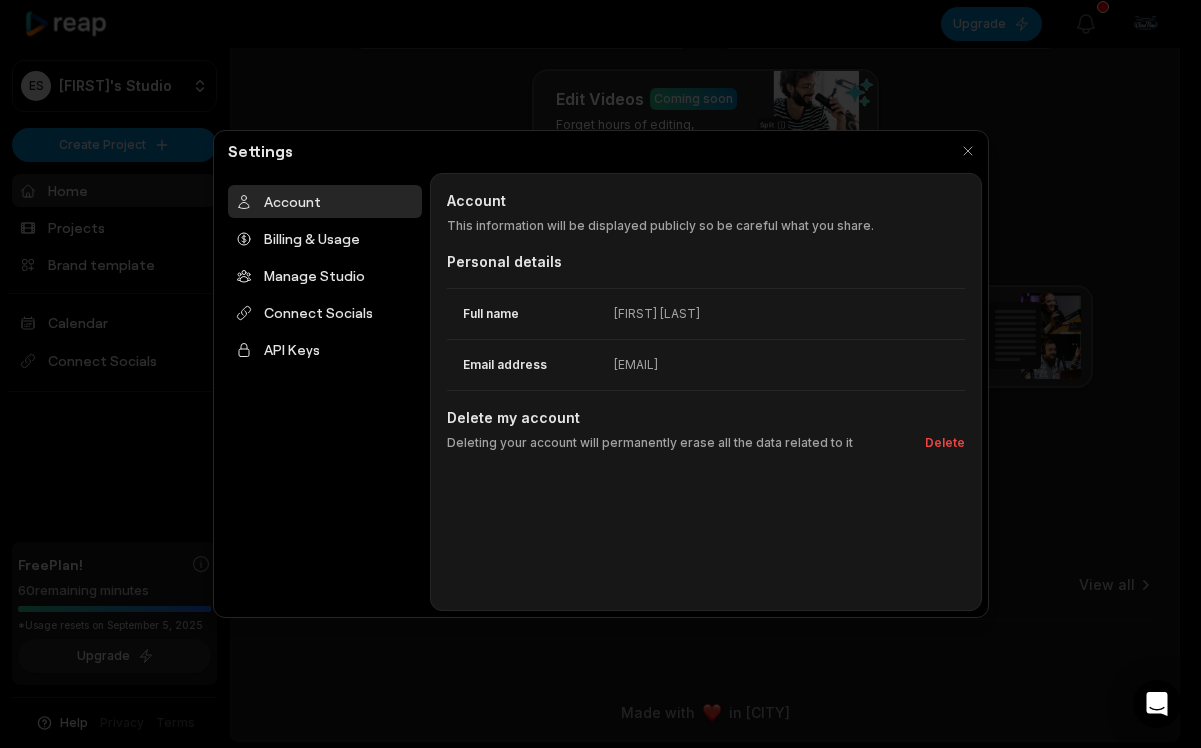 click on "Deleting your account will permanently erase all the data related to it Delete" at bounding box center [706, 440] 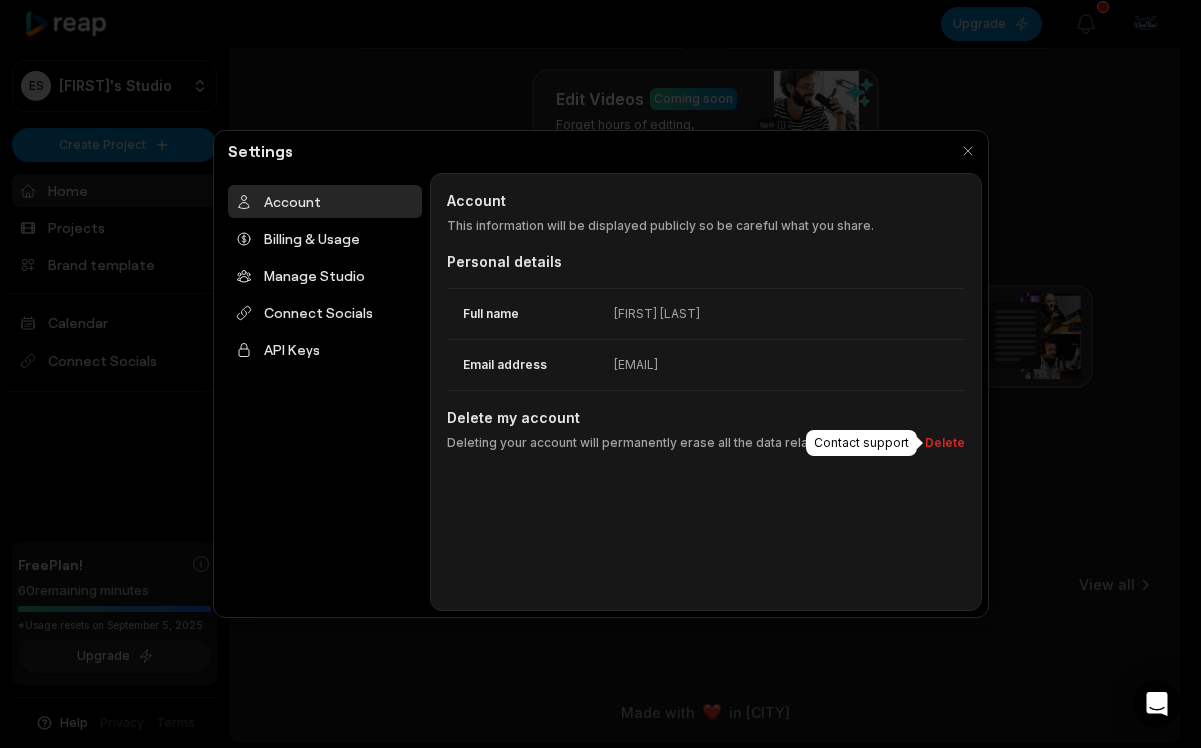 click on "Delete" at bounding box center [941, 443] 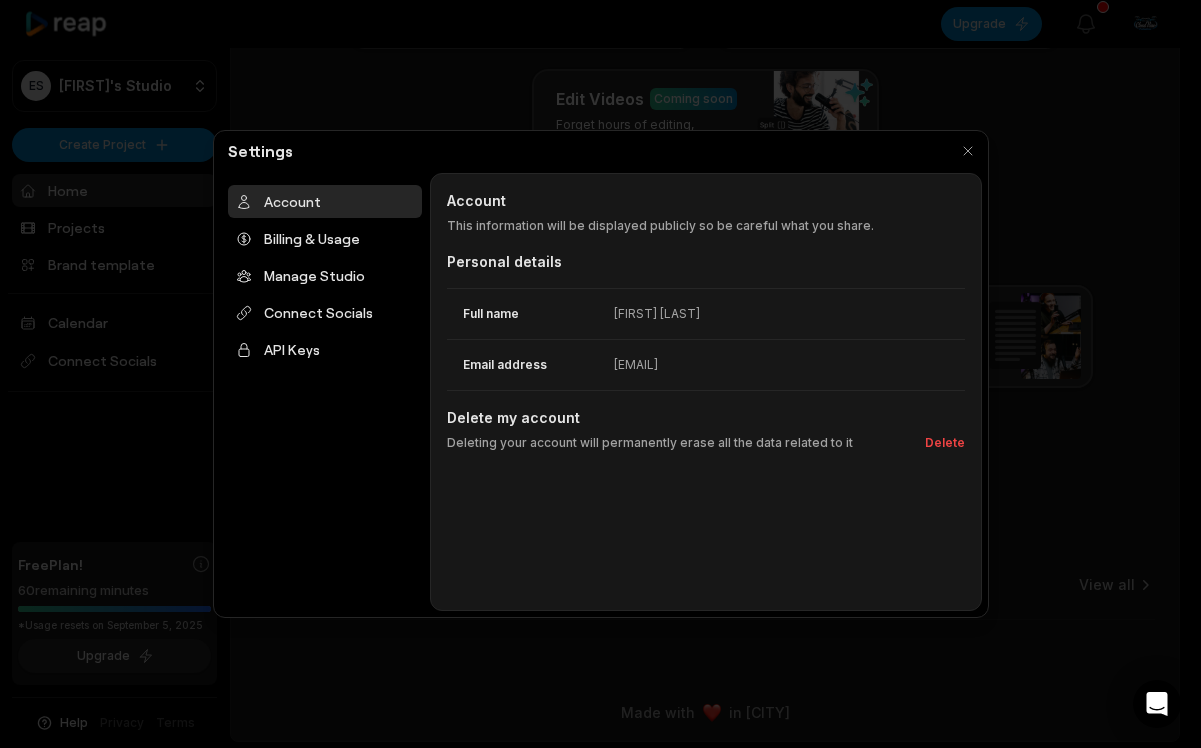 click on "Deleting your account will permanently erase all the data related to it Delete" at bounding box center [706, 440] 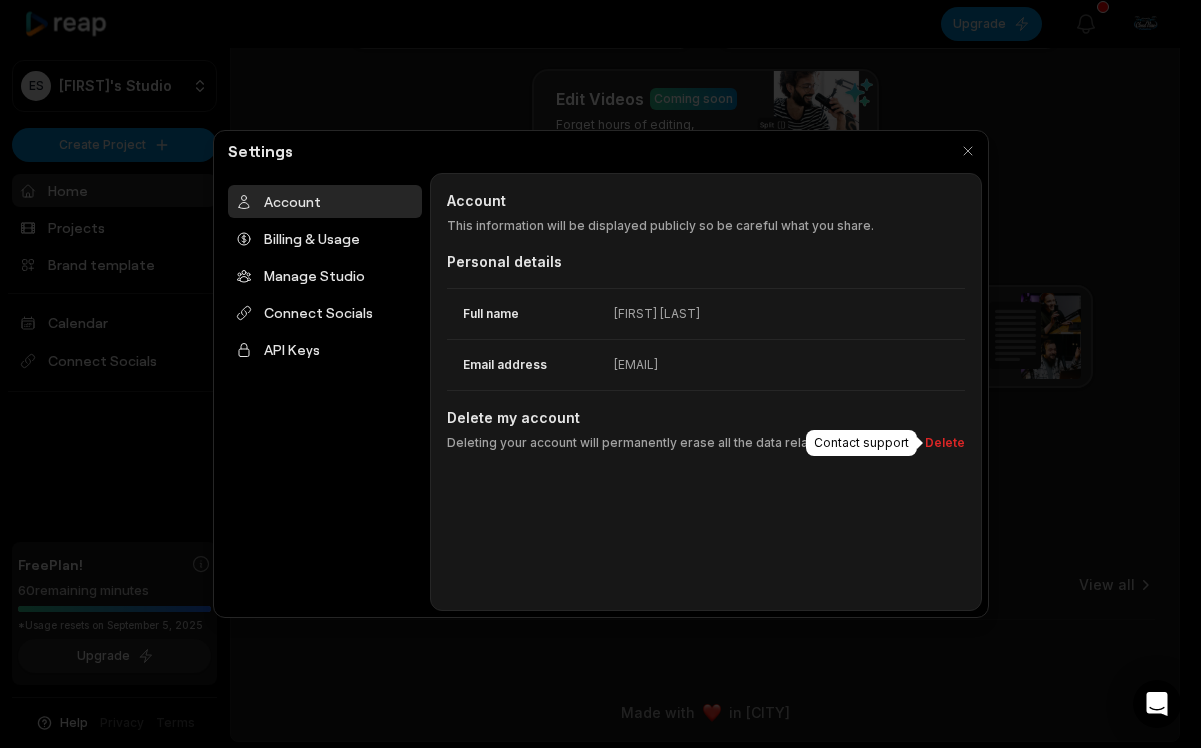 click on "Delete" at bounding box center (941, 443) 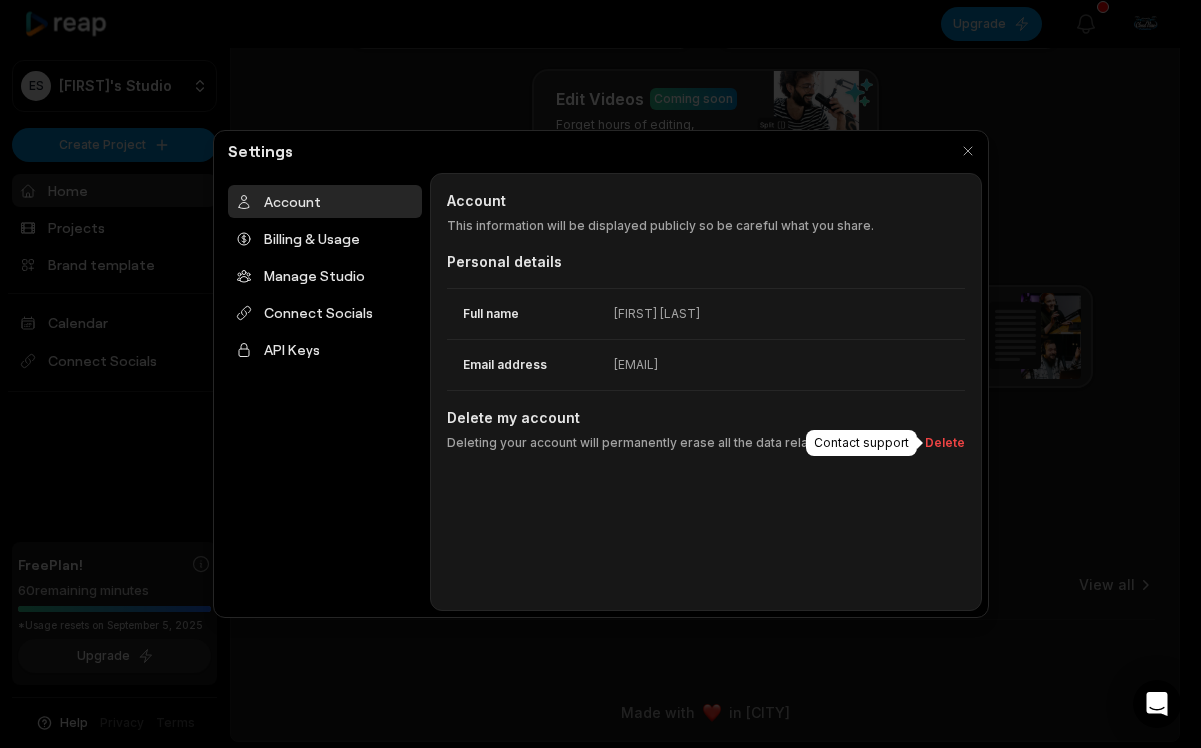 click on "Deleting your account will permanently erase all the data related to it Delete" at bounding box center [706, 440] 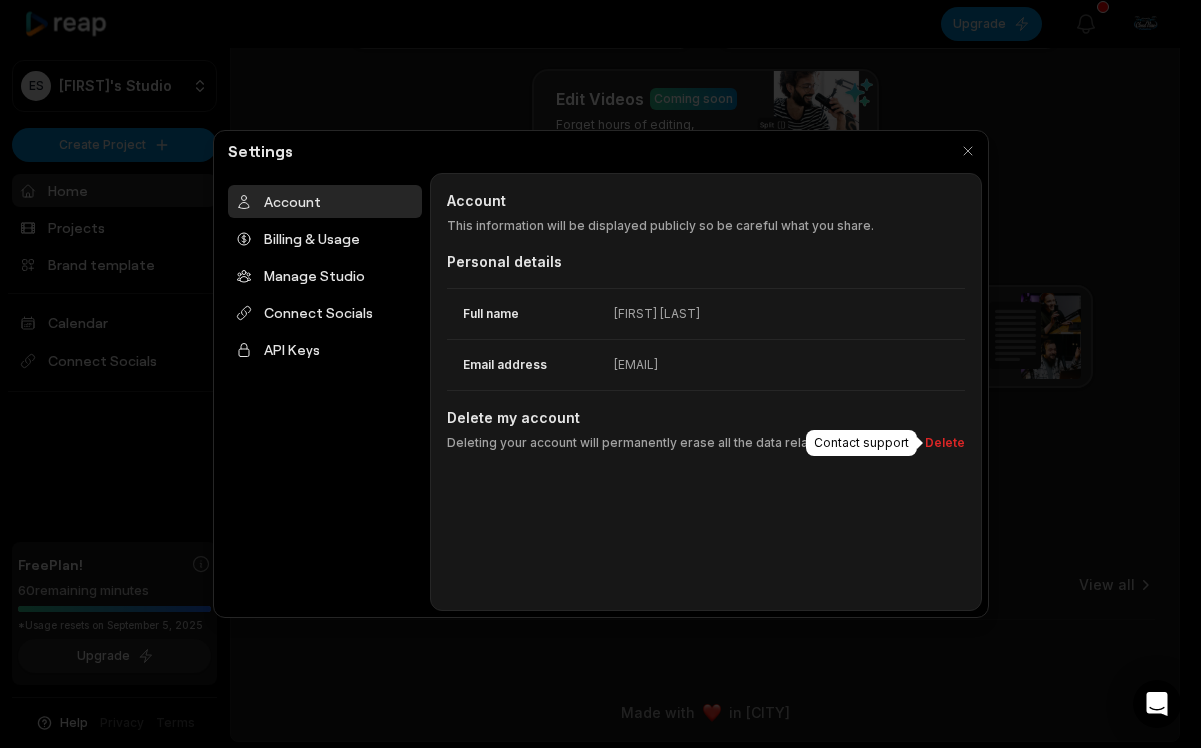 click on "Delete" at bounding box center (941, 443) 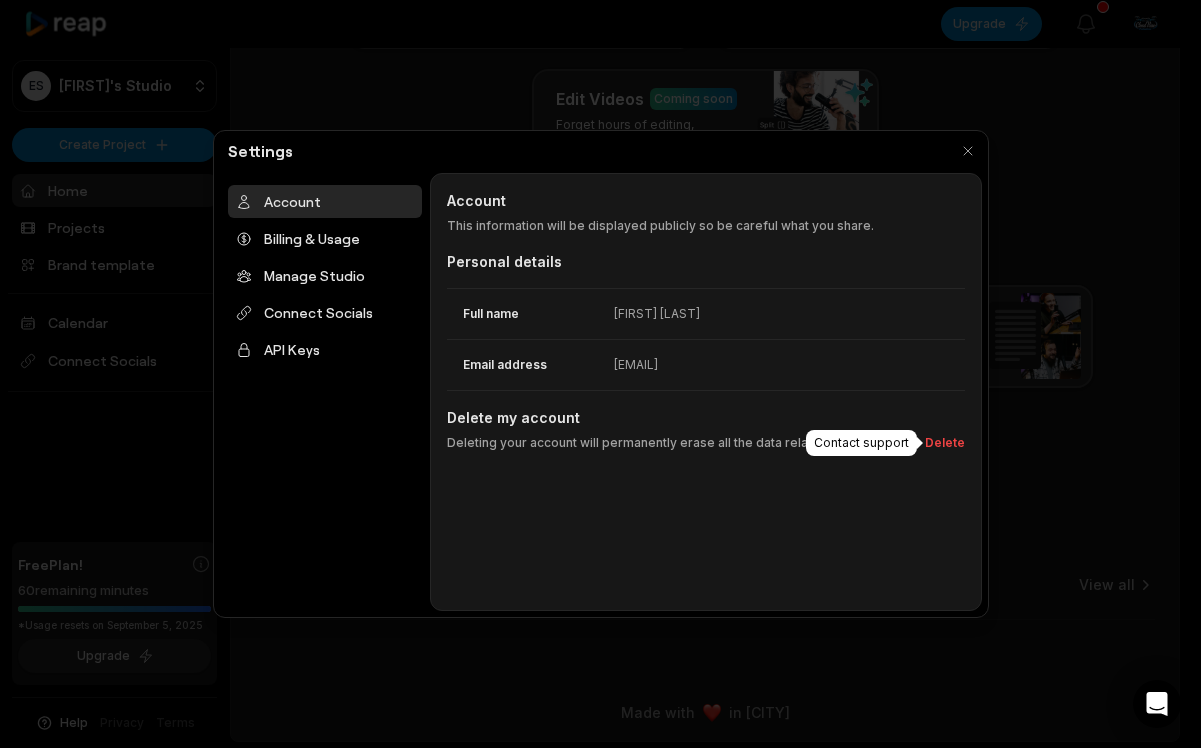 click on "Account Account This information will be displayed publicly so be careful what you share. Personal details Full name Eric Goldstein Email address eric@cloudviewproductions.com Delete my account Deleting your account will permanently erase all the data related to it Delete" at bounding box center (706, 392) 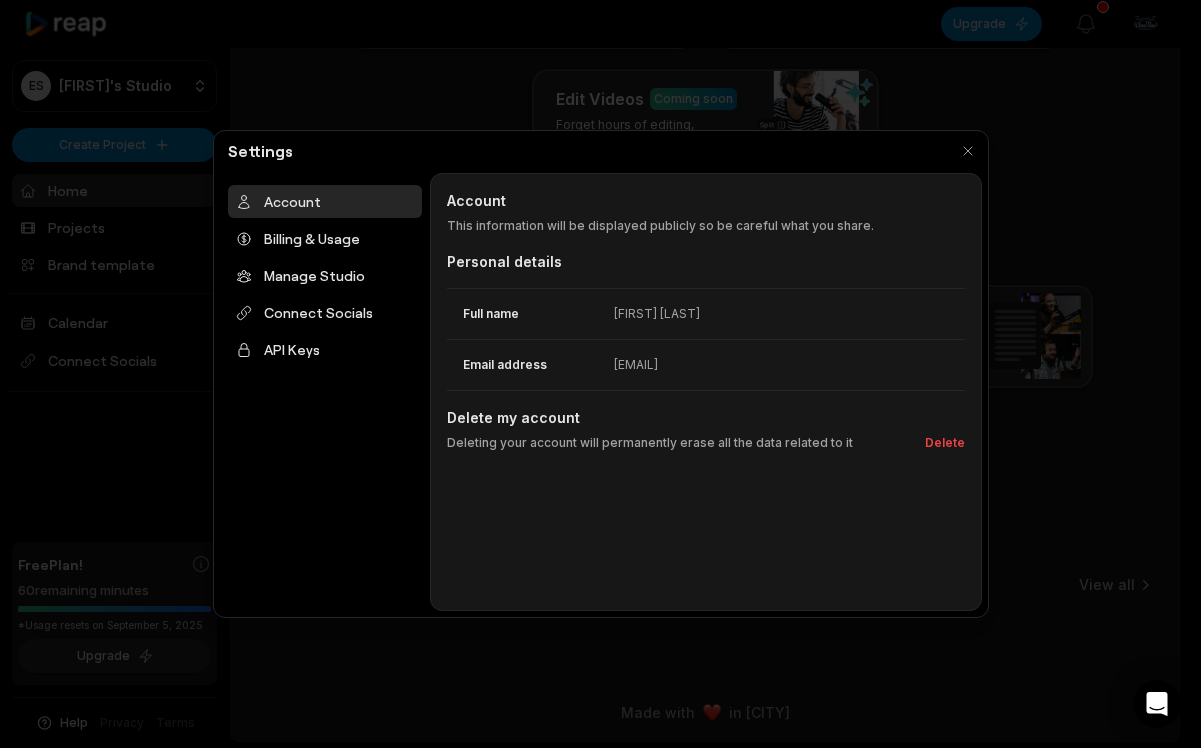 click on "Account Account This information will be displayed publicly so be careful what you share. Personal details Full name Eric Goldstein Email address eric@cloudviewproductions.com Delete my account Deleting your account will permanently erase all the data related to it Delete" at bounding box center [706, 392] 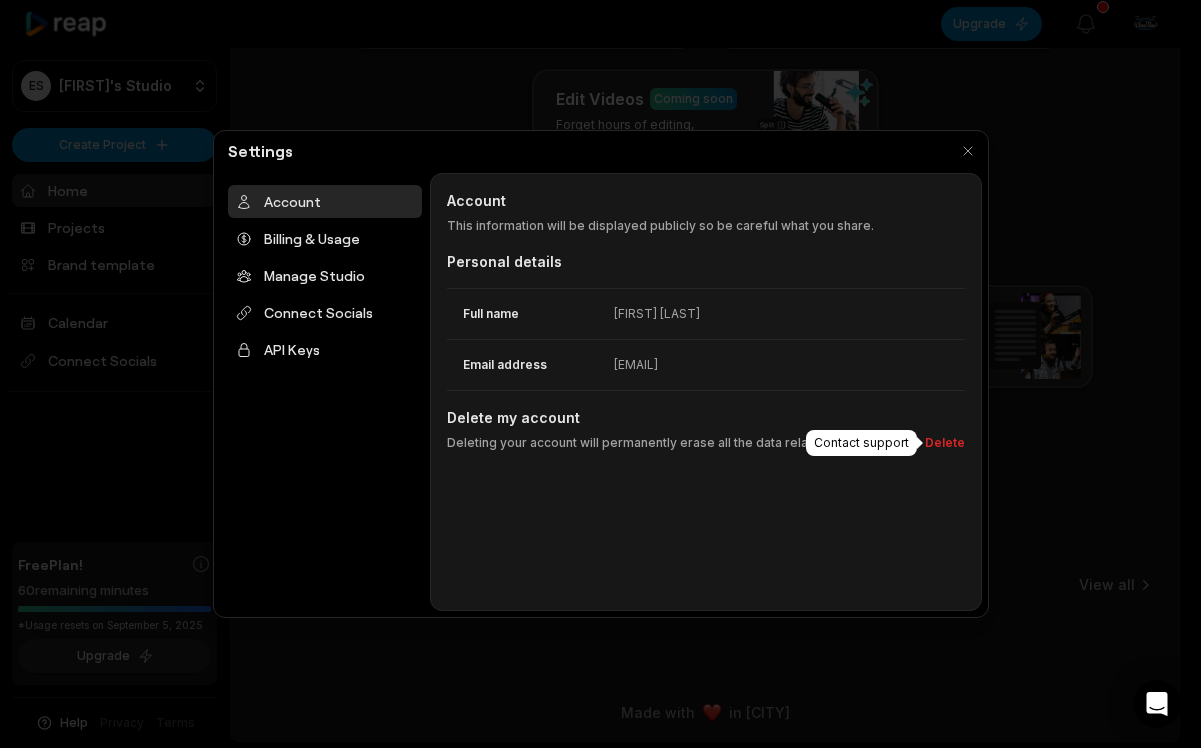 click on "Delete" at bounding box center [941, 443] 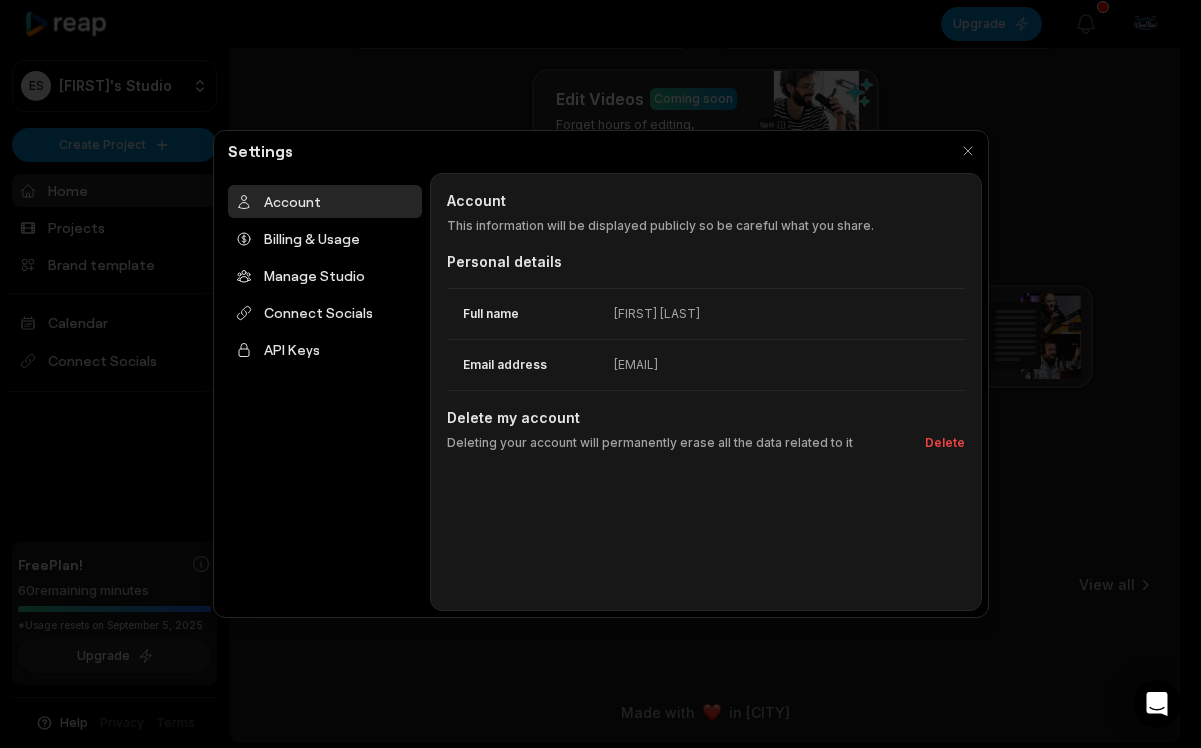 type 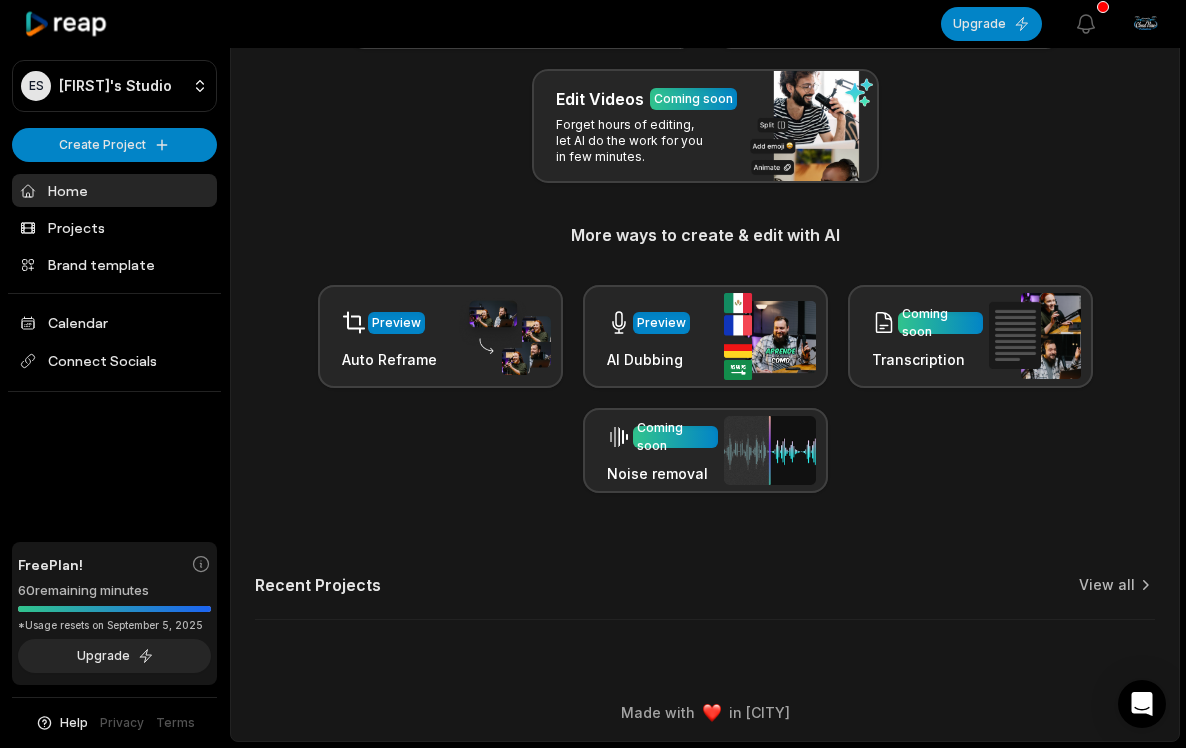 click on "Generate Clips From long videos generate social ready clips in one click. Add Captions Add captions to your clips, reels, stories with less effort in no time. Edit Videos Coming soon Forget hours of editing, let AI do the work for you in few minutes." at bounding box center (705, 59) 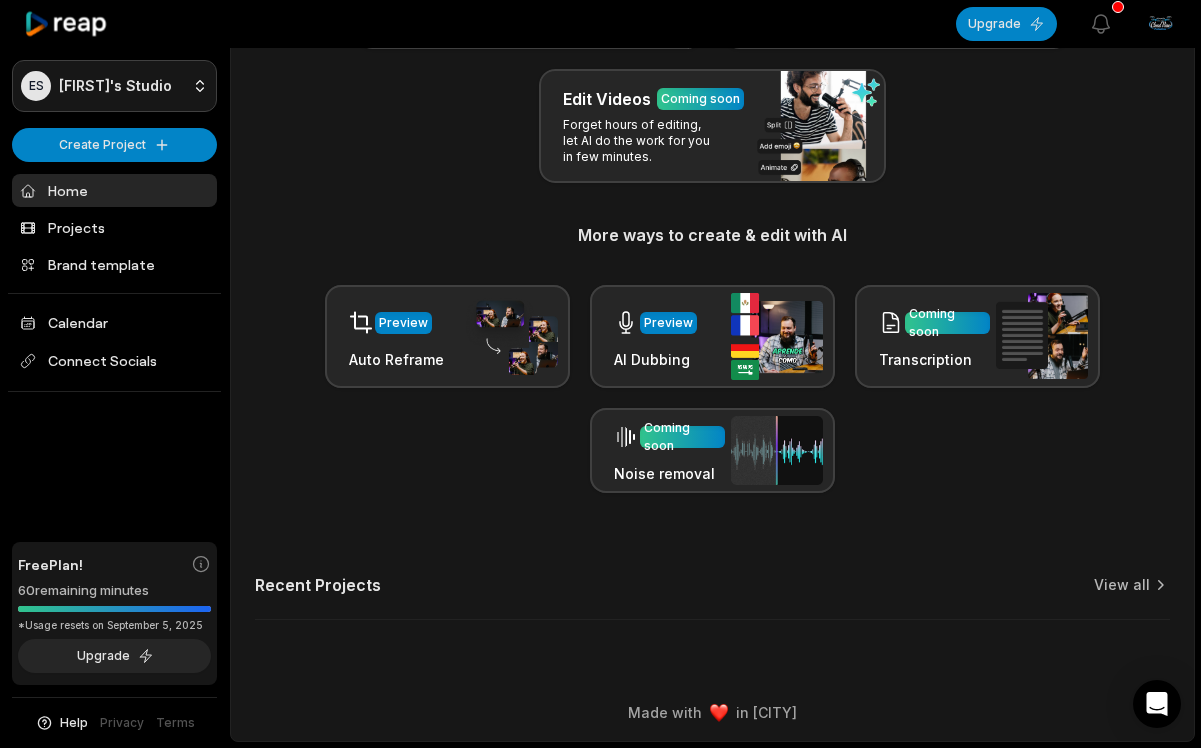 click on "ES Eric's Studio Create Project Home Projects Brand template Calendar Connect Socials Free  Plan! 60  remaining minutes *Usage resets on September 5, 2025 Upgrade Help Privacy Terms Open sidebar Upgrade View notifications Open user menu   Let's Get Started! Generate Clips From long videos generate social ready clips in one click. Add Captions Add captions to your clips, reels, stories with less effort in no time. Edit Videos Coming soon Forget hours of editing, let AI do the work for you in few minutes. More ways to create & edit with AI Preview Auto Reframe Preview AI Dubbing Coming soon Transcription Coming soon Noise removal Recent Projects View all Made with   in San Francisco
You are currently on a  FREE Plan : Minutes used means the duration of input video in minutes which is being processed to create clips." at bounding box center [600, 147] 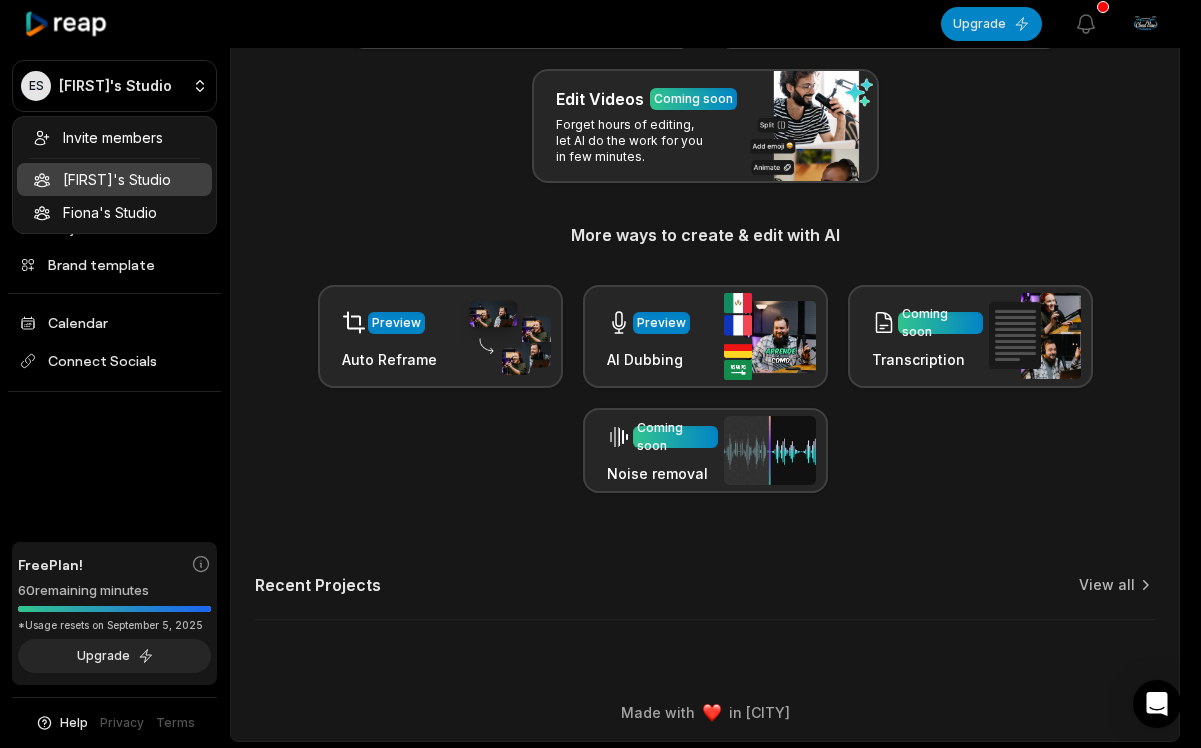 click on "ES Eric's Studio Create Project Home Projects Brand template Calendar Connect Socials Free  Plan! 60  remaining minutes *Usage resets on September 5, 2025 Upgrade Help Privacy Terms Open sidebar Upgrade View notifications Open user menu   Let's Get Started! Generate Clips From long videos generate social ready clips in one click. Add Captions Add captions to your clips, reels, stories with less effort in no time. Edit Videos Coming soon Forget hours of editing, let AI do the work for you in few minutes. More ways to create & edit with AI Preview Auto Reframe Preview AI Dubbing Coming soon Transcription Coming soon Noise removal Recent Projects View all Made with   in San Francisco
You are currently on a  FREE Plan : Minutes used means the duration of input video in minutes which is being processed to create clips. Invite members Eric's Studio Fiona's Studio" at bounding box center (600, 147) 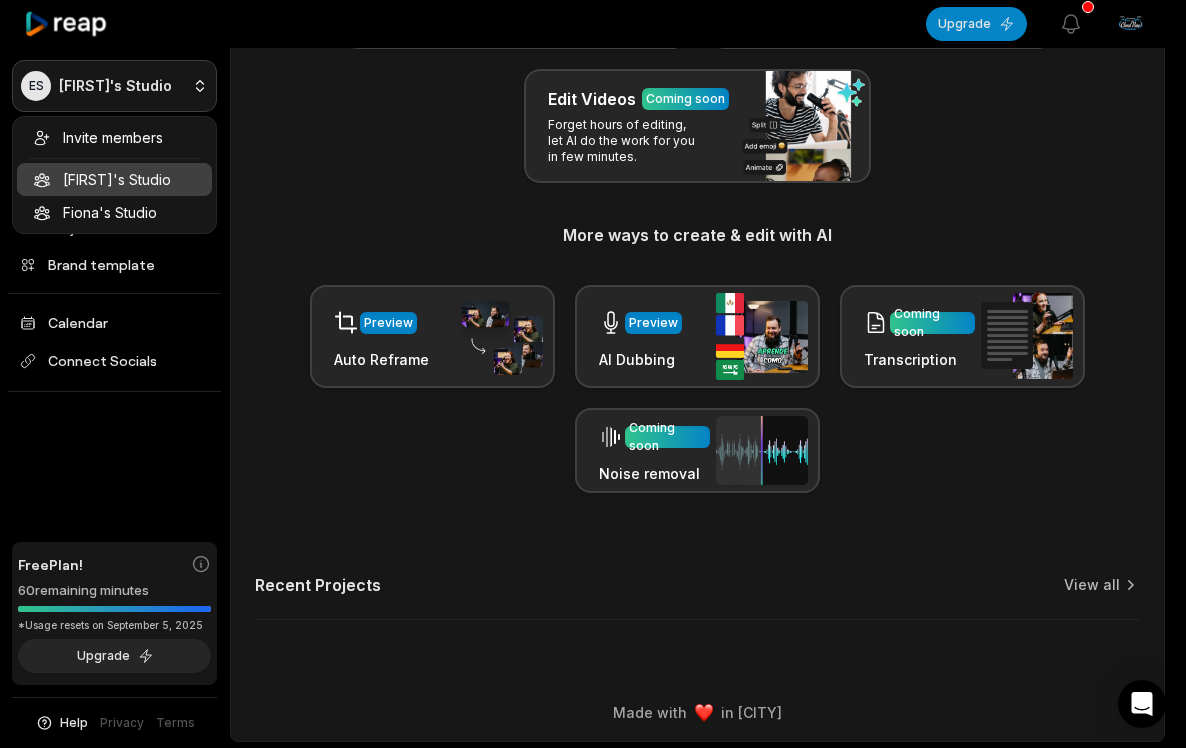 click on "ES Eric's Studio Create Project Home Projects Brand template Calendar Connect Socials Free  Plan! 60  remaining minutes *Usage resets on September 5, 2025 Upgrade Help Privacy Terms Open sidebar Upgrade View notifications Open user menu   Let's Get Started! Generate Clips From long videos generate social ready clips in one click. Add Captions Add captions to your clips, reels, stories with less effort in no time. Edit Videos Coming soon Forget hours of editing, let AI do the work for you in few minutes. More ways to create & edit with AI Preview Auto Reframe Preview AI Dubbing Coming soon Transcription Coming soon Noise removal Recent Projects View all Made with   in San Francisco
You are currently on a  FREE Plan : Minutes used means the duration of input video in minutes which is being processed to create clips. Invite members Eric's Studio Fiona's Studio" at bounding box center [593, 147] 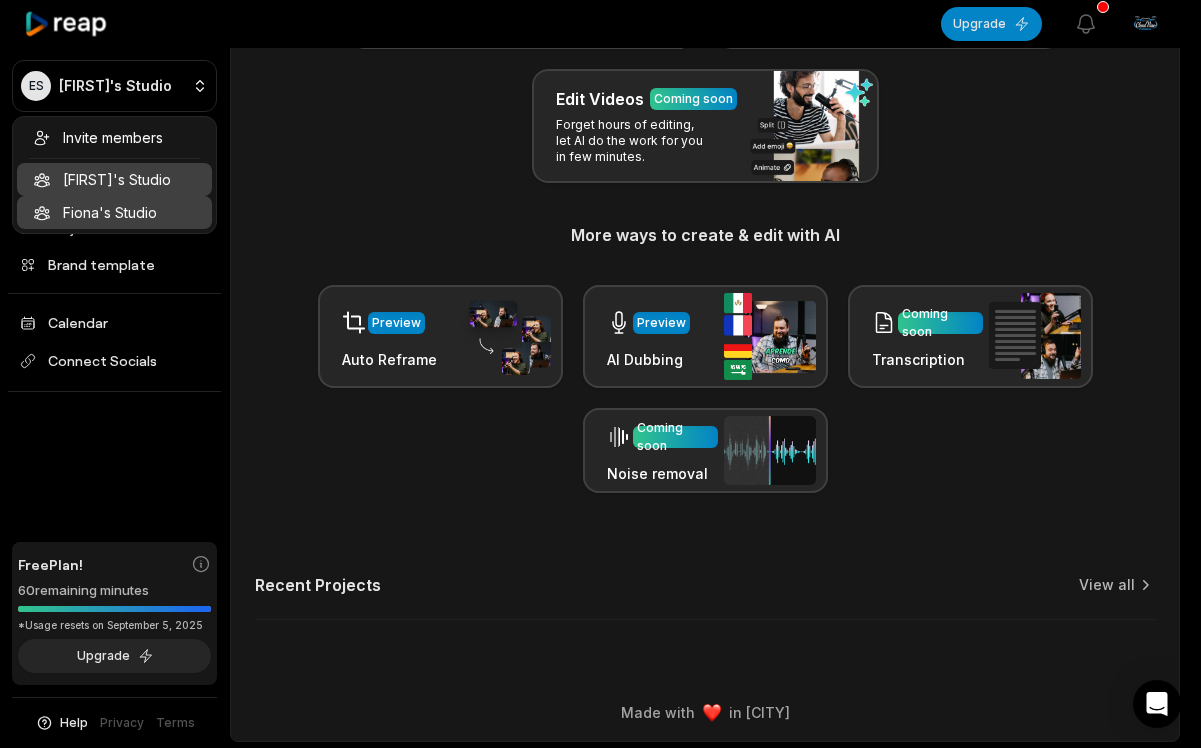 click on "Fiona's Studio" at bounding box center [114, 212] 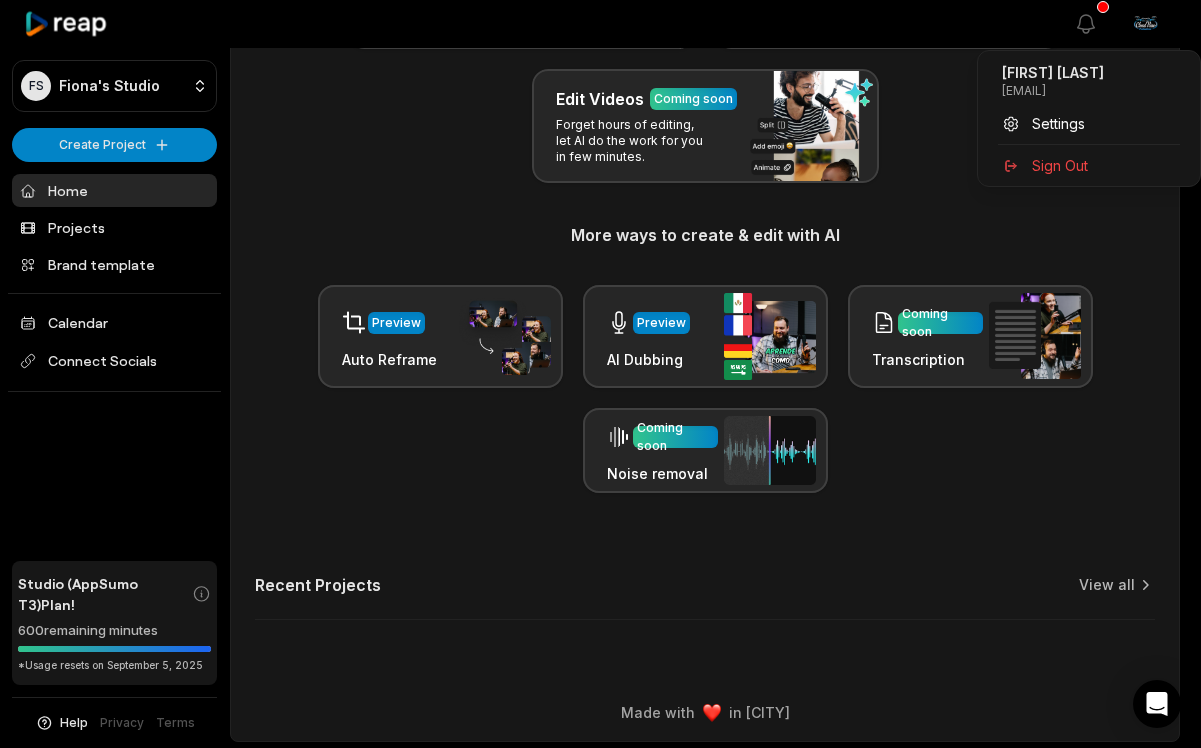 click on "FS Fiona's Studio Create Project Home Projects Brand template Calendar Connect Socials Studio (AppSumo T3)  Plan! 600  remaining minutes *Usage resets on September 5, 2025 Help Privacy Terms Open sidebar View notifications Open user menu   Let's Get Started! Generate Clips From long videos generate social ready clips in one click. Add Captions Add captions to your clips, reels, stories with less effort in no time. Edit Videos Coming soon Forget hours of editing, let AI do the work for you in few minutes. More ways to create & edit with AI Preview Auto Reframe Preview AI Dubbing Coming soon Transcription Coming soon Noise removal Recent Projects View all Made with   in San Francisco
Eric Goldstein eric@cloudviewproductions.com Settings Sign Out" at bounding box center (600, 147) 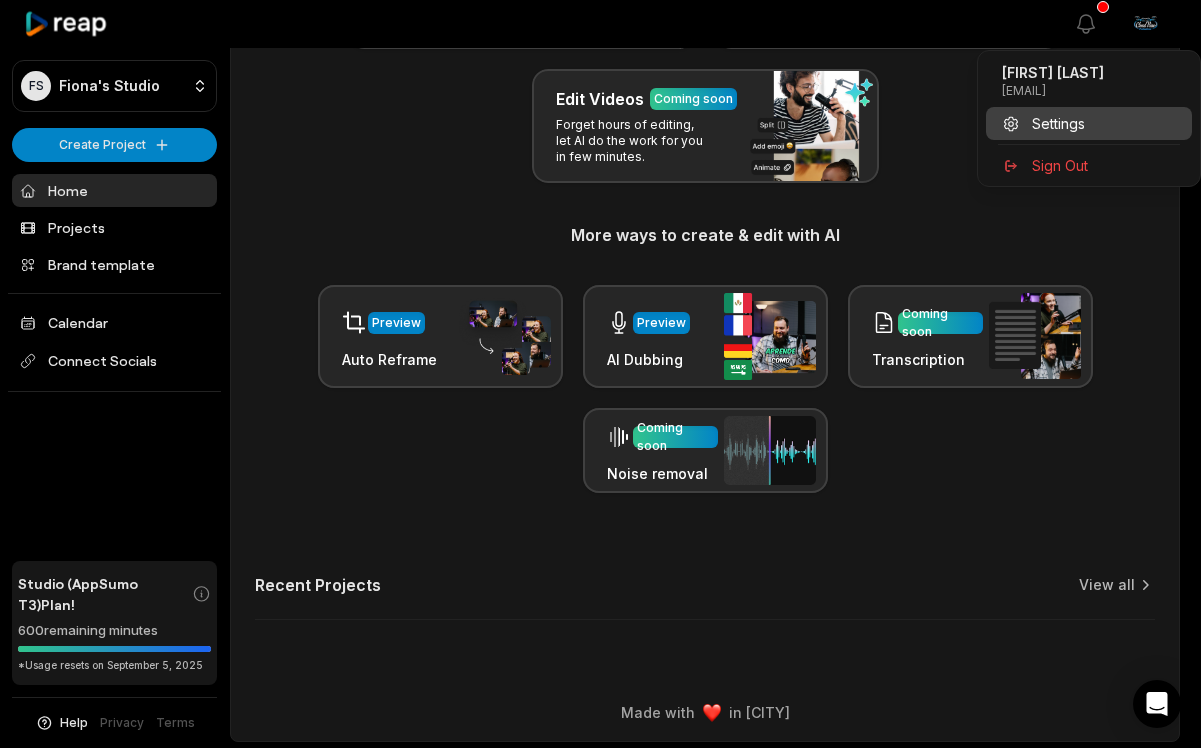 click on "Settings" at bounding box center [1089, 123] 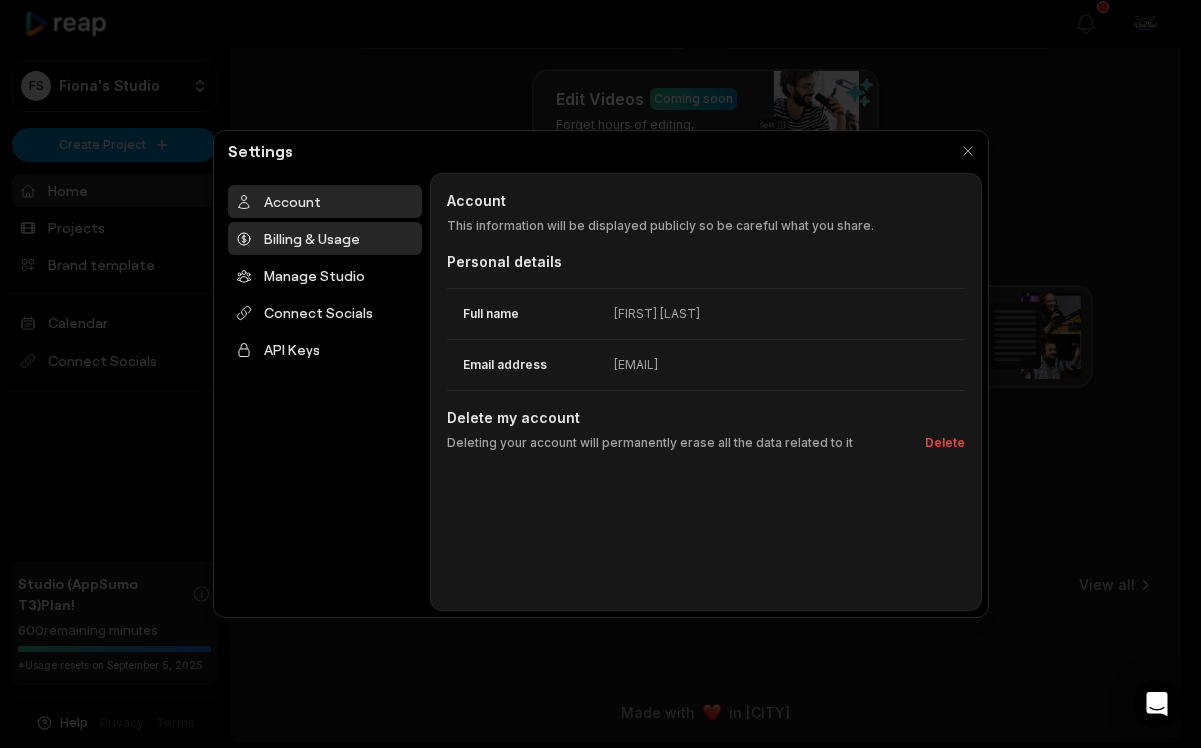 click on "Billing & Usage" at bounding box center [325, 238] 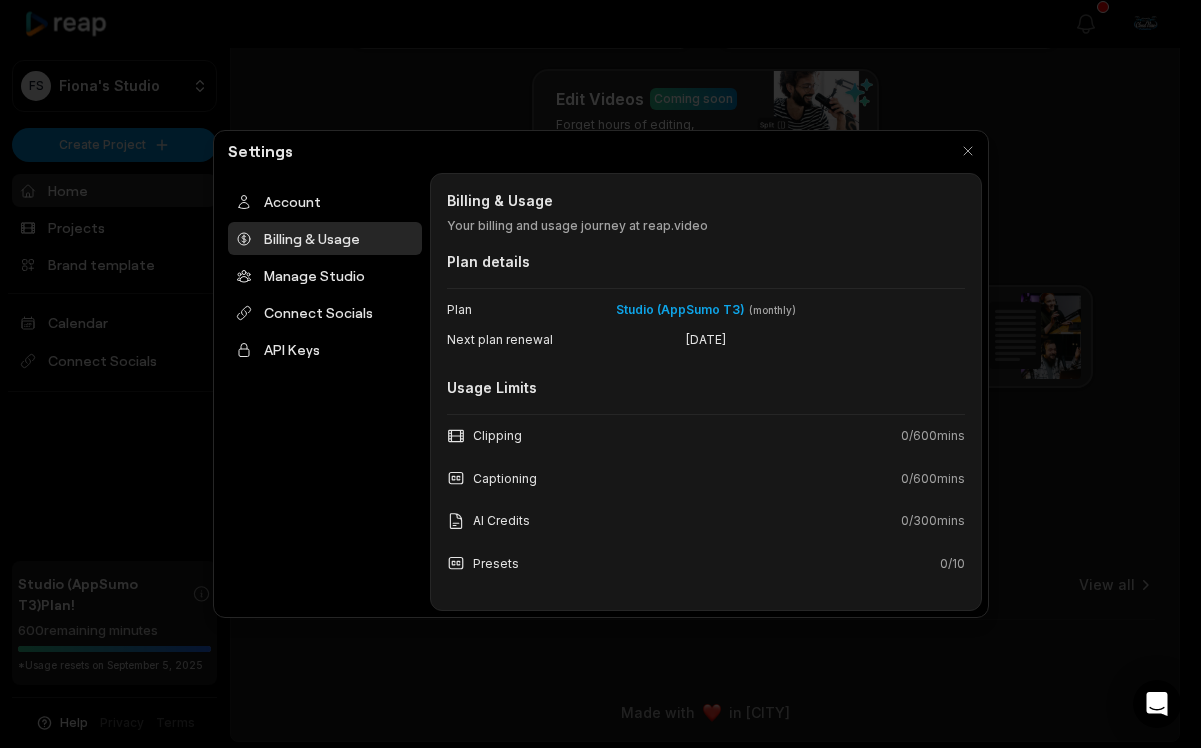 click at bounding box center [600, 374] 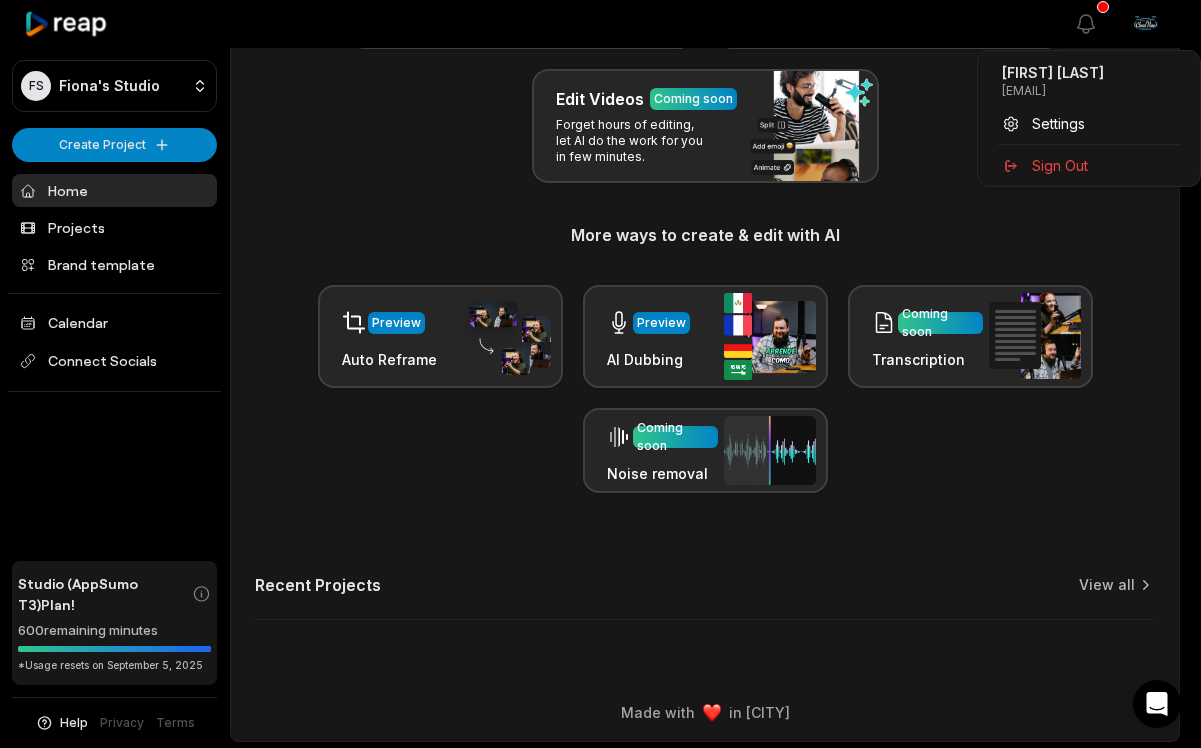 click on "FS Fiona's Studio Create Project Home Projects Brand template Calendar Connect Socials Studio (AppSumo T3)  Plan! 600  remaining minutes *Usage resets on September 5, 2025 Help Privacy Terms Open sidebar View notifications Open user menu   Let's Get Started! Generate Clips From long videos generate social ready clips in one click. Add Captions Add captions to your clips, reels, stories with less effort in no time. Edit Videos Coming soon Forget hours of editing, let AI do the work for you in few minutes. More ways to create & edit with AI Preview Auto Reframe Preview AI Dubbing Coming soon Transcription Coming soon Noise removal Recent Projects View all Made with   in San Francisco
Eric Goldstein eric@cloudviewproductions.com Settings Sign Out" at bounding box center (600, 147) 